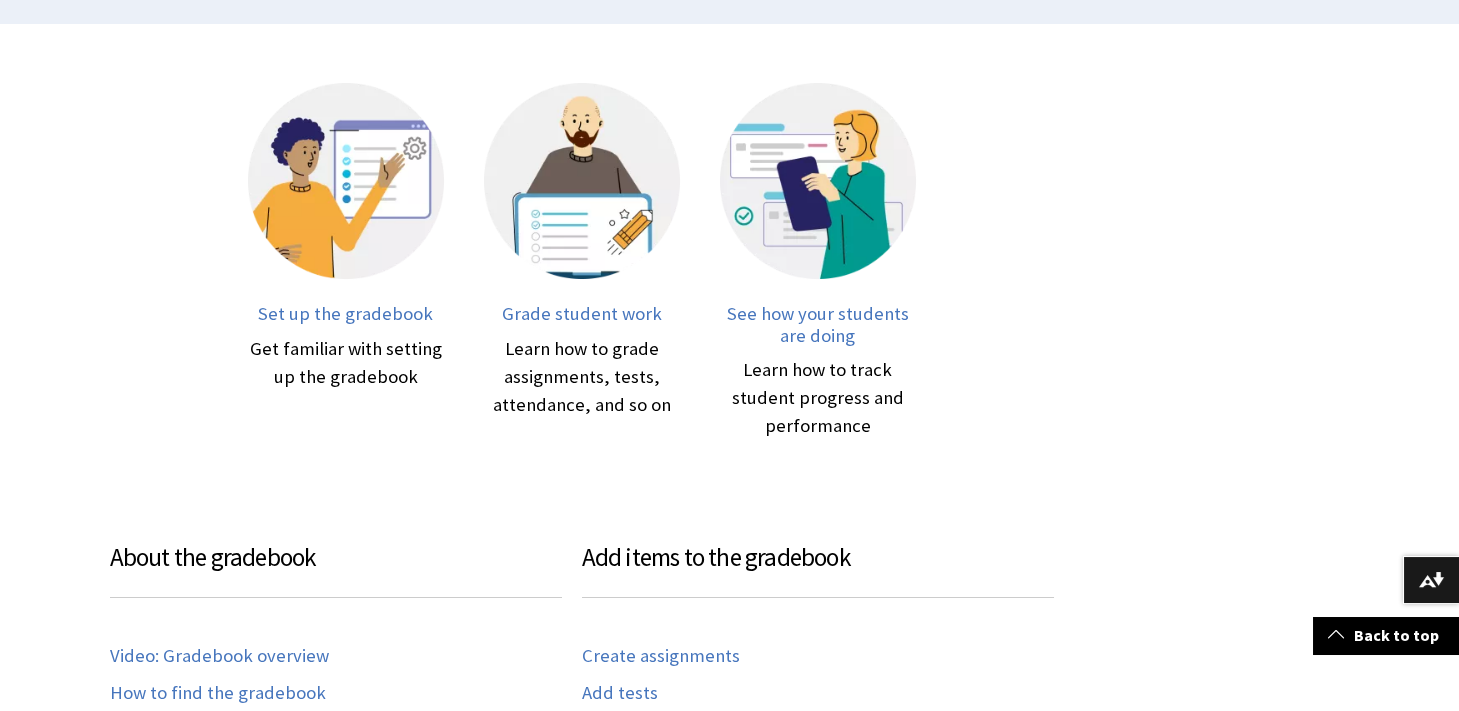 scroll, scrollTop: 552, scrollLeft: 0, axis: vertical 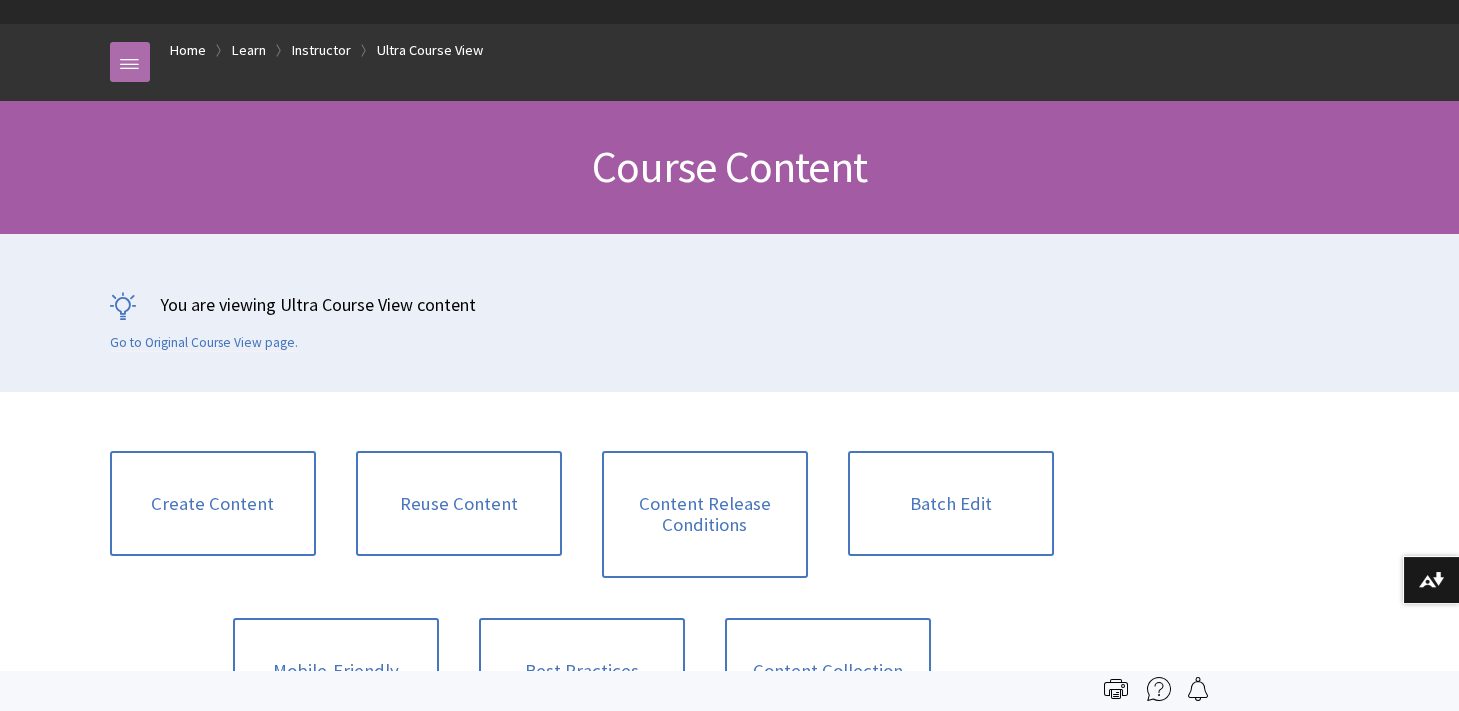 click at bounding box center [130, 62] 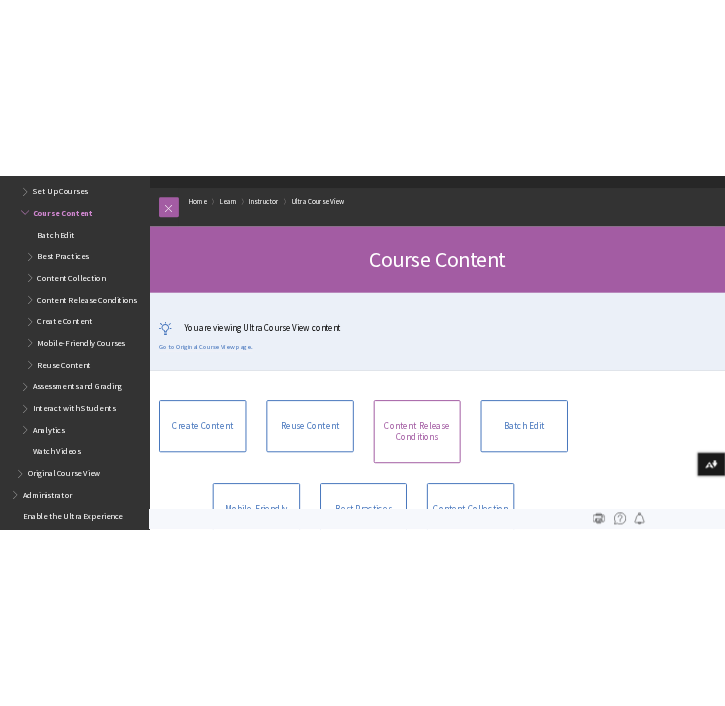 scroll, scrollTop: 2769, scrollLeft: 0, axis: vertical 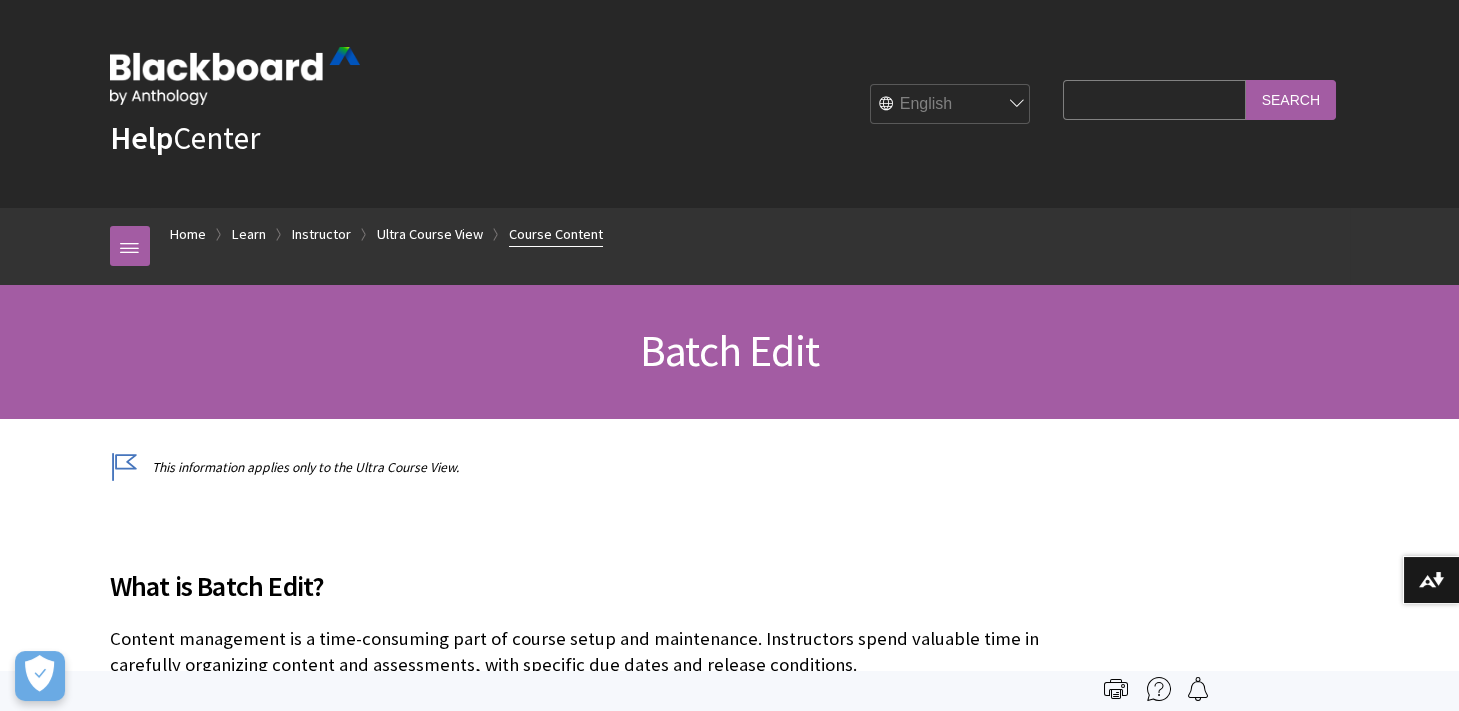 click on "Course Content" at bounding box center [556, 234] 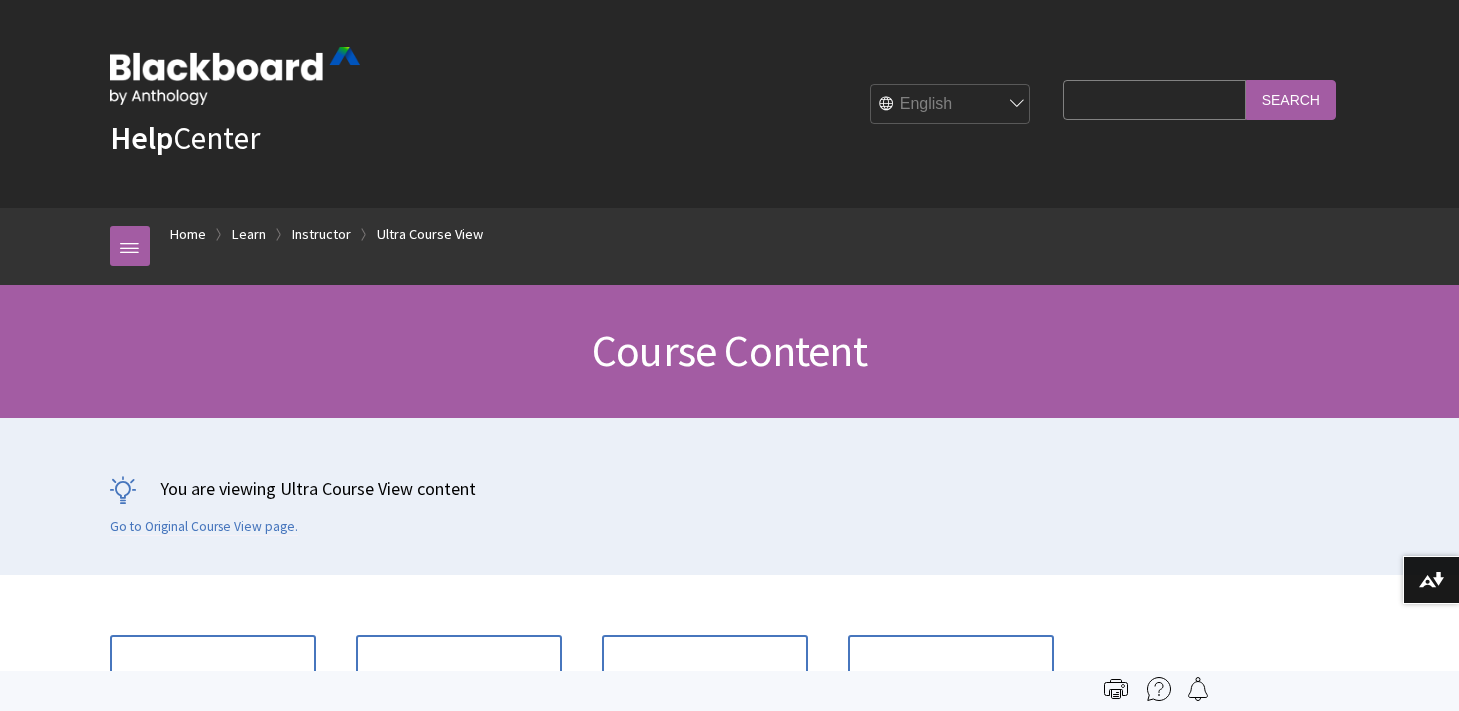 scroll, scrollTop: 0, scrollLeft: 0, axis: both 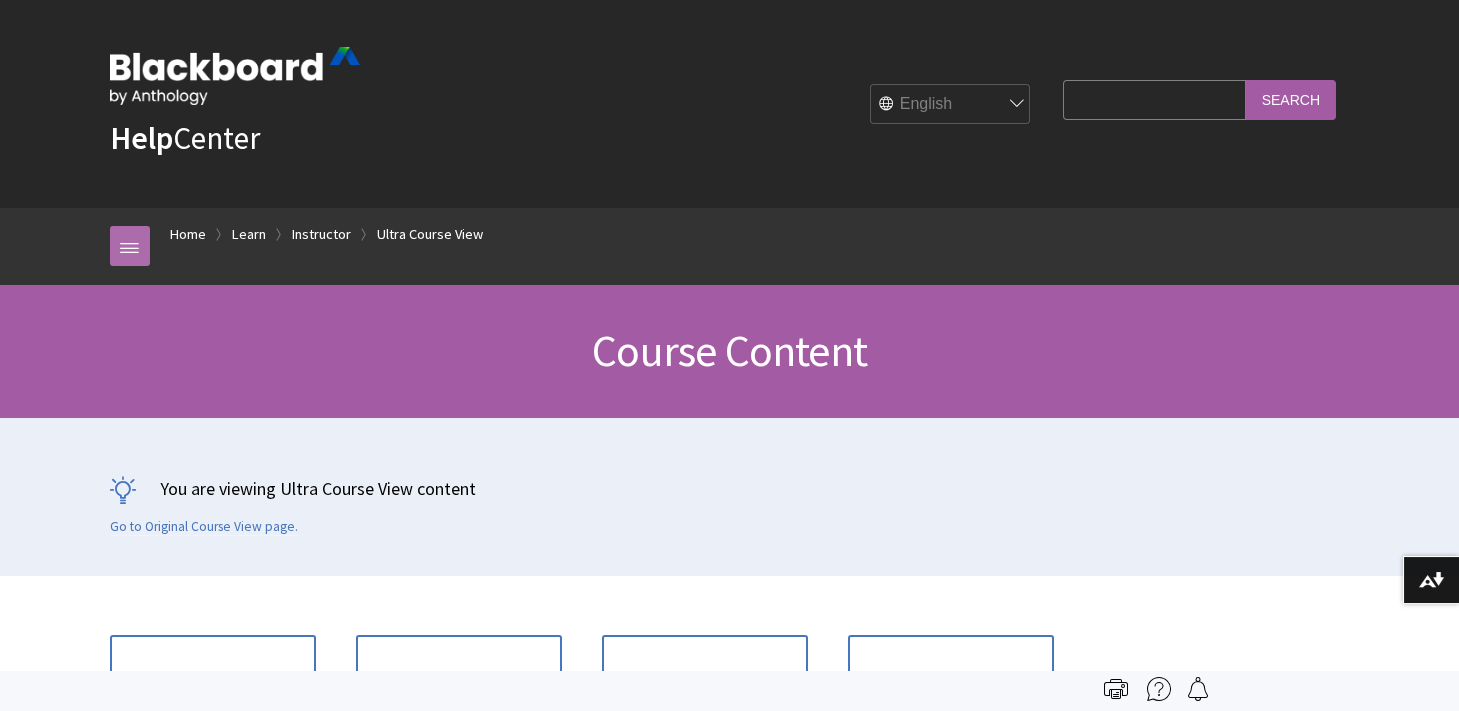 click at bounding box center [130, 246] 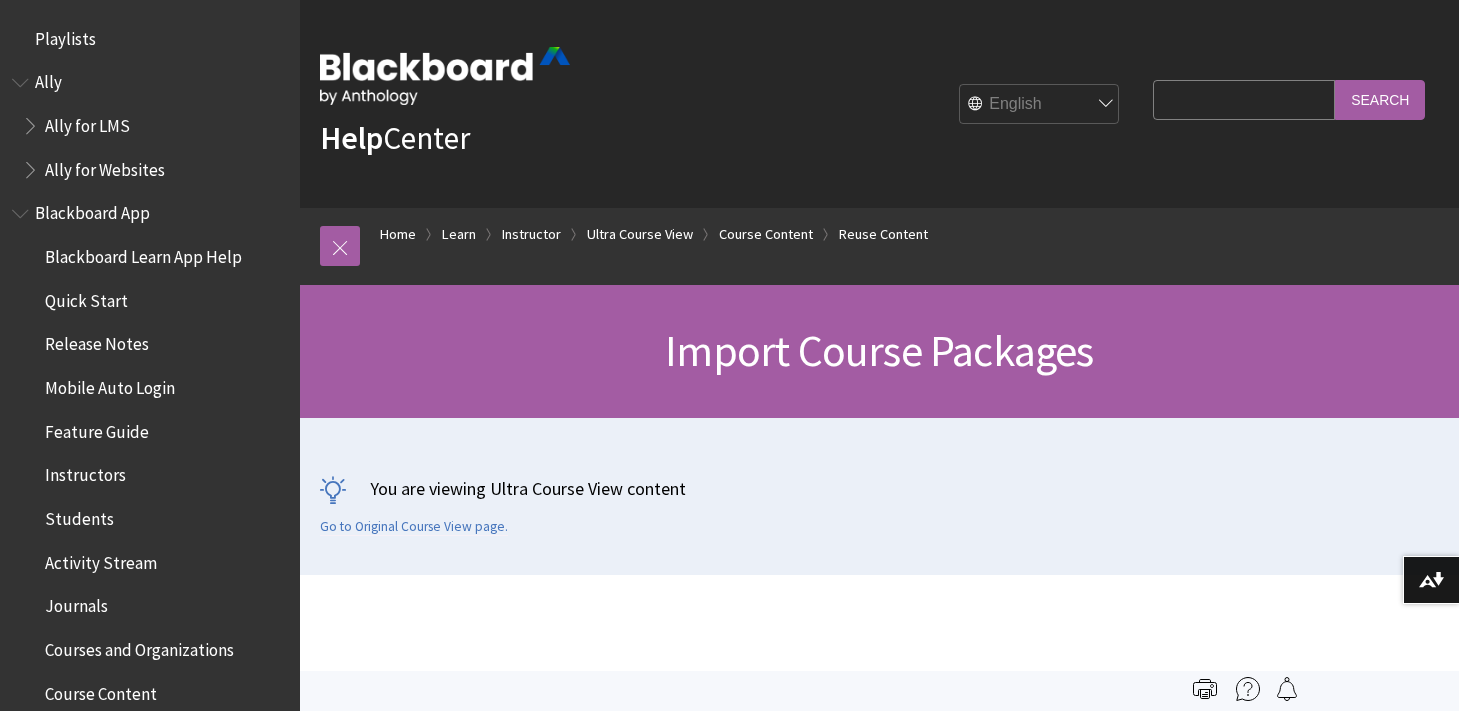 scroll, scrollTop: 0, scrollLeft: 0, axis: both 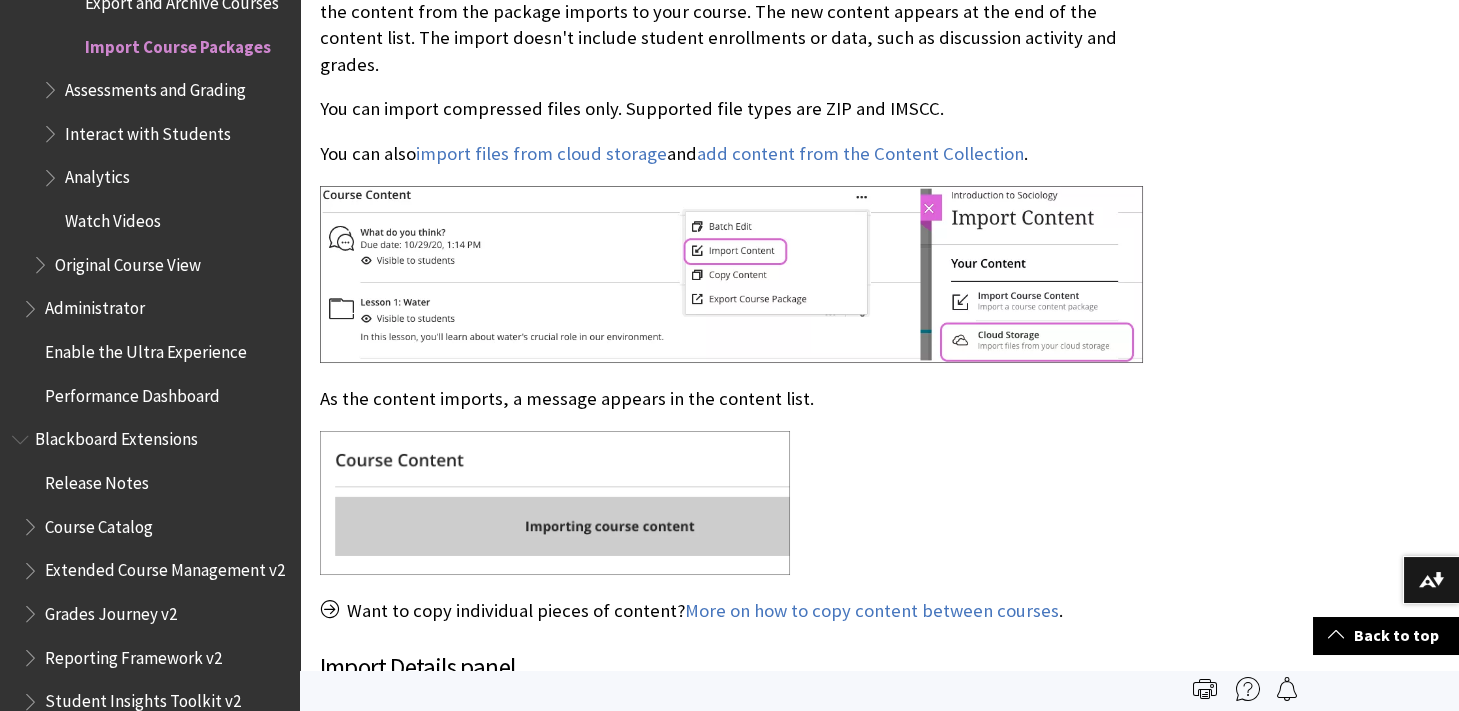 click at bounding box center (731, 274) 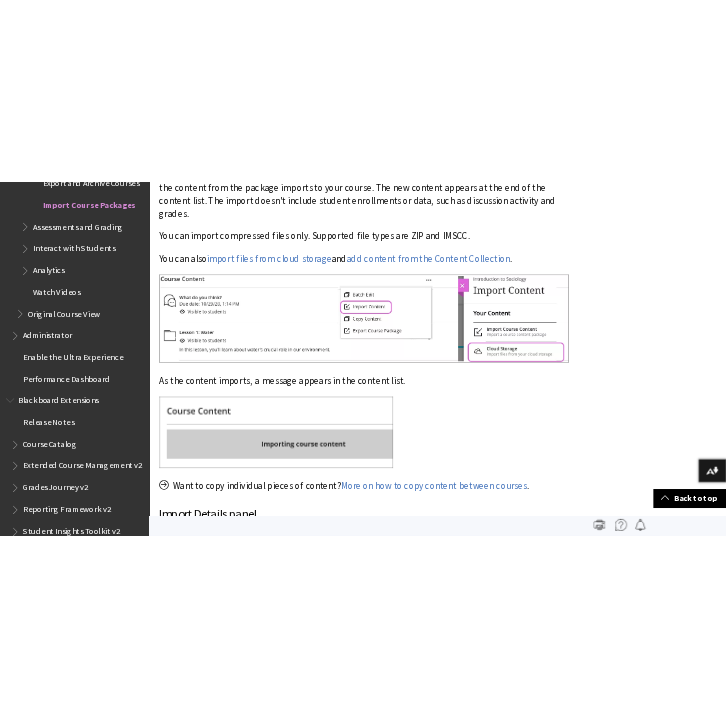 scroll, scrollTop: 1050, scrollLeft: 0, axis: vertical 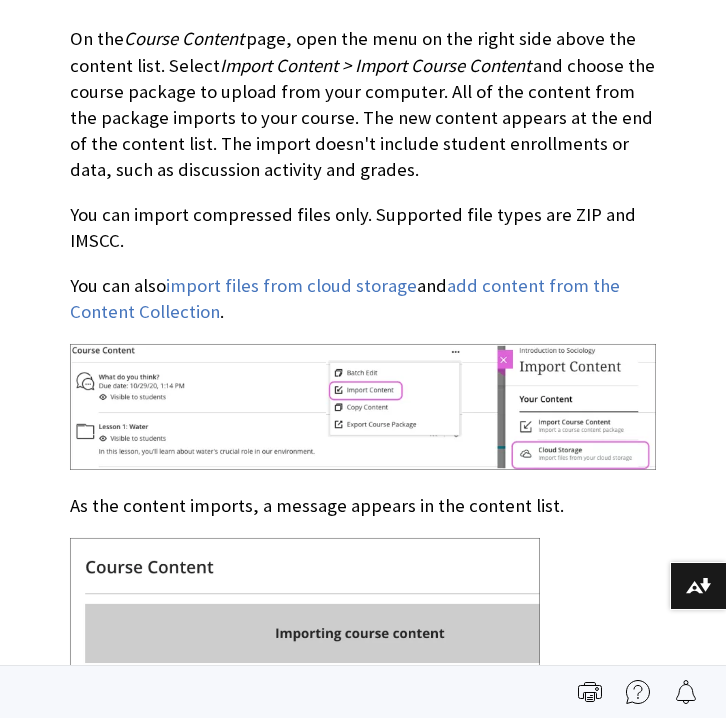 click on "Import course content You can import a course package from a previous course or from another instructor. When you import content, the content comes over in bulk—all of the content comes over at once. This information also applies to organizations. You can also  import ZIP files of question pools or other question resources  into your Ultra course. The Original course's question pools appear as question banks after conversion. Export/import creates an attendance column that you can't delete, but no attendance data is added. More on attendance and export/import Import content On the  Course Content  page, open the menu on the right side above the content list. Select  Import Content > Import Course Content You can import compressed files only. Supported file types are ZIP and IMSCC. You can also  import files from cloud storage  and  add content from the Content Collection ." at bounding box center [363, 408] 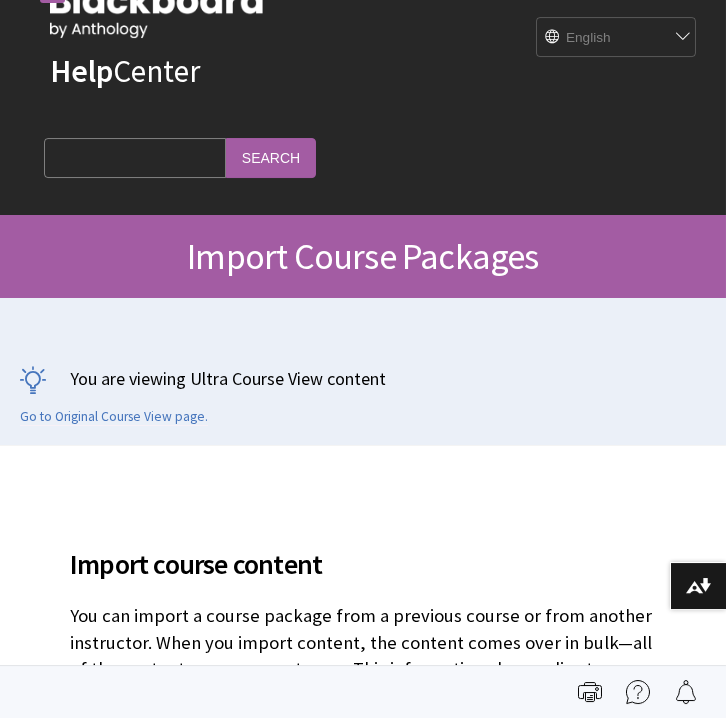 scroll, scrollTop: 0, scrollLeft: 0, axis: both 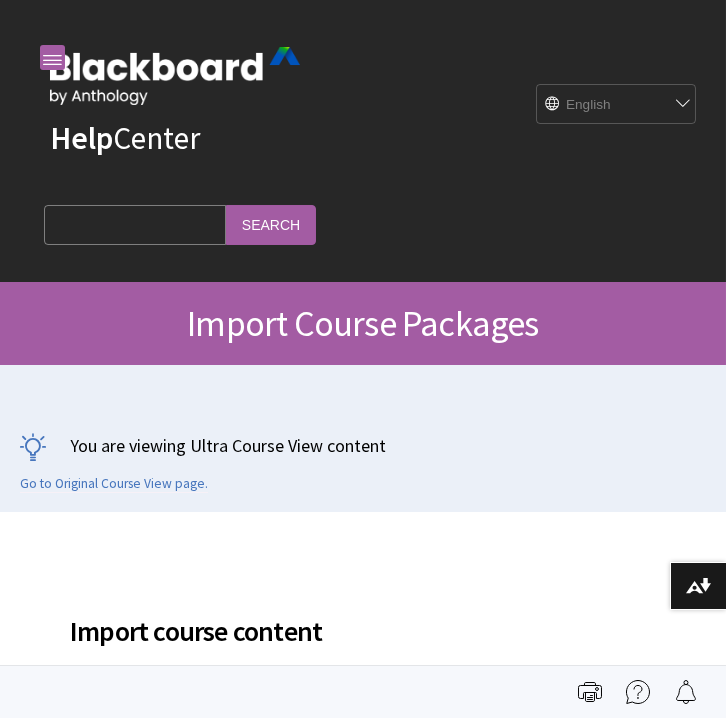 drag, startPoint x: 198, startPoint y: 317, endPoint x: 213, endPoint y: 314, distance: 15.297058 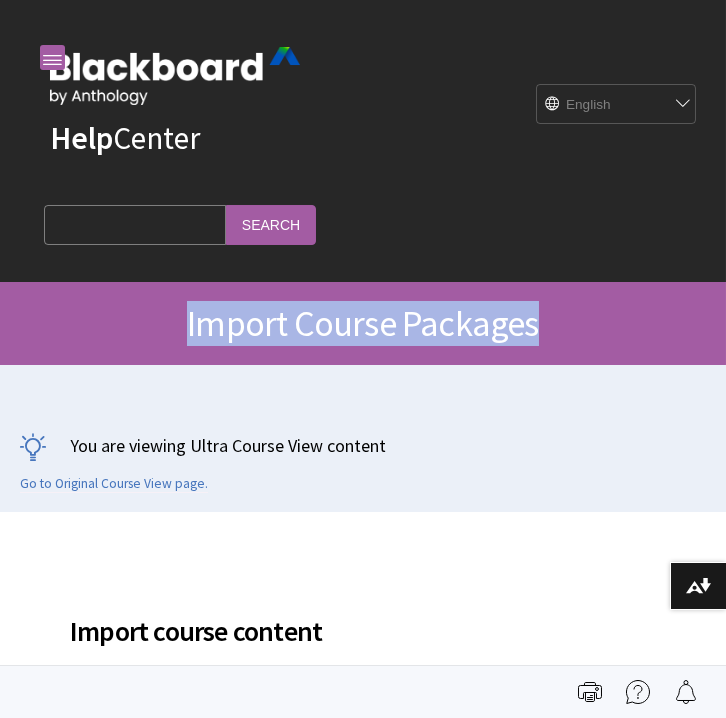 drag, startPoint x: 188, startPoint y: 324, endPoint x: 557, endPoint y: 338, distance: 369.26547 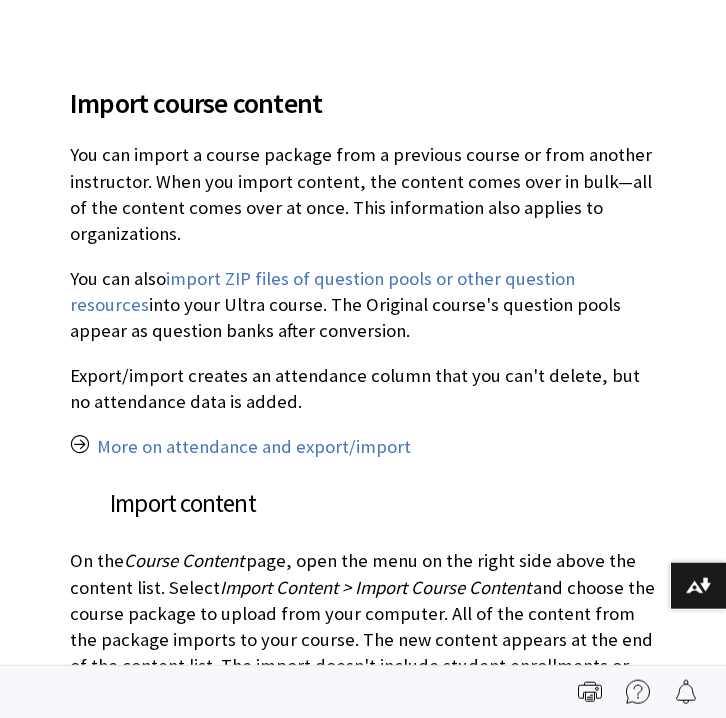 scroll, scrollTop: 460, scrollLeft: 0, axis: vertical 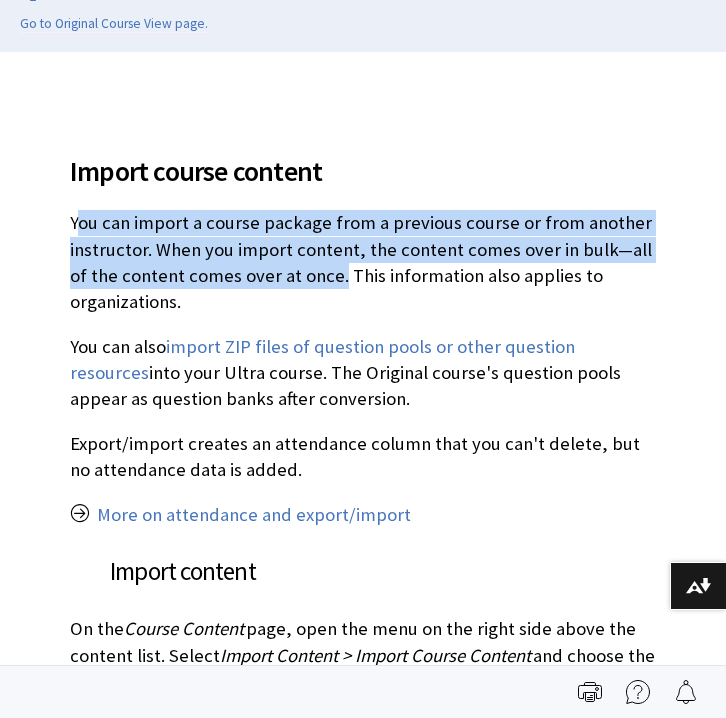 drag, startPoint x: 68, startPoint y: 215, endPoint x: 310, endPoint y: 278, distance: 250.066 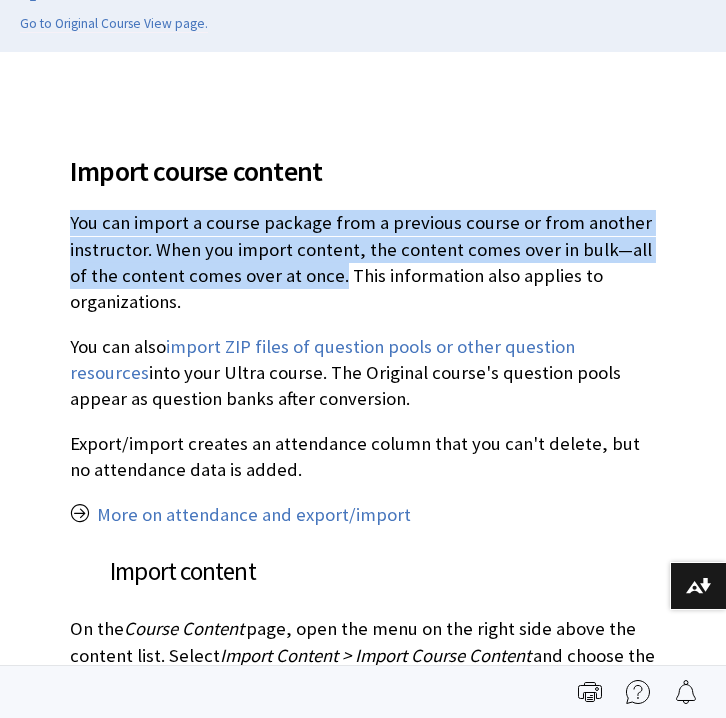 click on "You can import a course package from a previous course or from another instructor. When you import content, the content comes over in bulk—all of the content comes over at once. This information also applies to organizations." at bounding box center [363, 262] 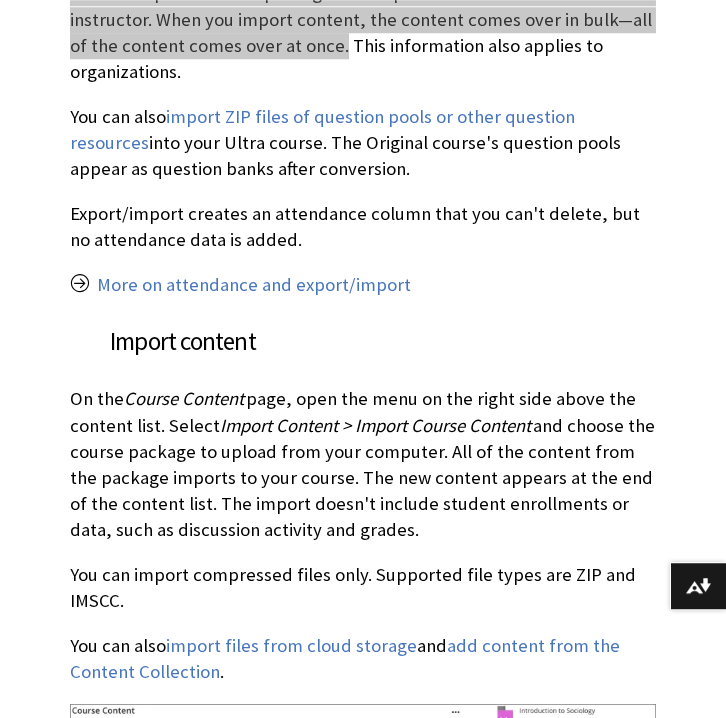 scroll, scrollTop: 736, scrollLeft: 0, axis: vertical 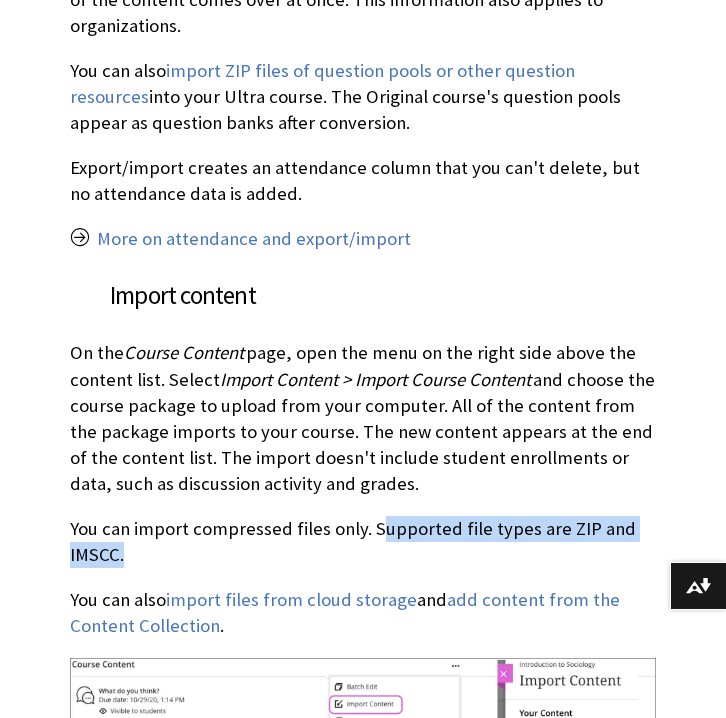 drag, startPoint x: 366, startPoint y: 522, endPoint x: 283, endPoint y: 556, distance: 89.693924 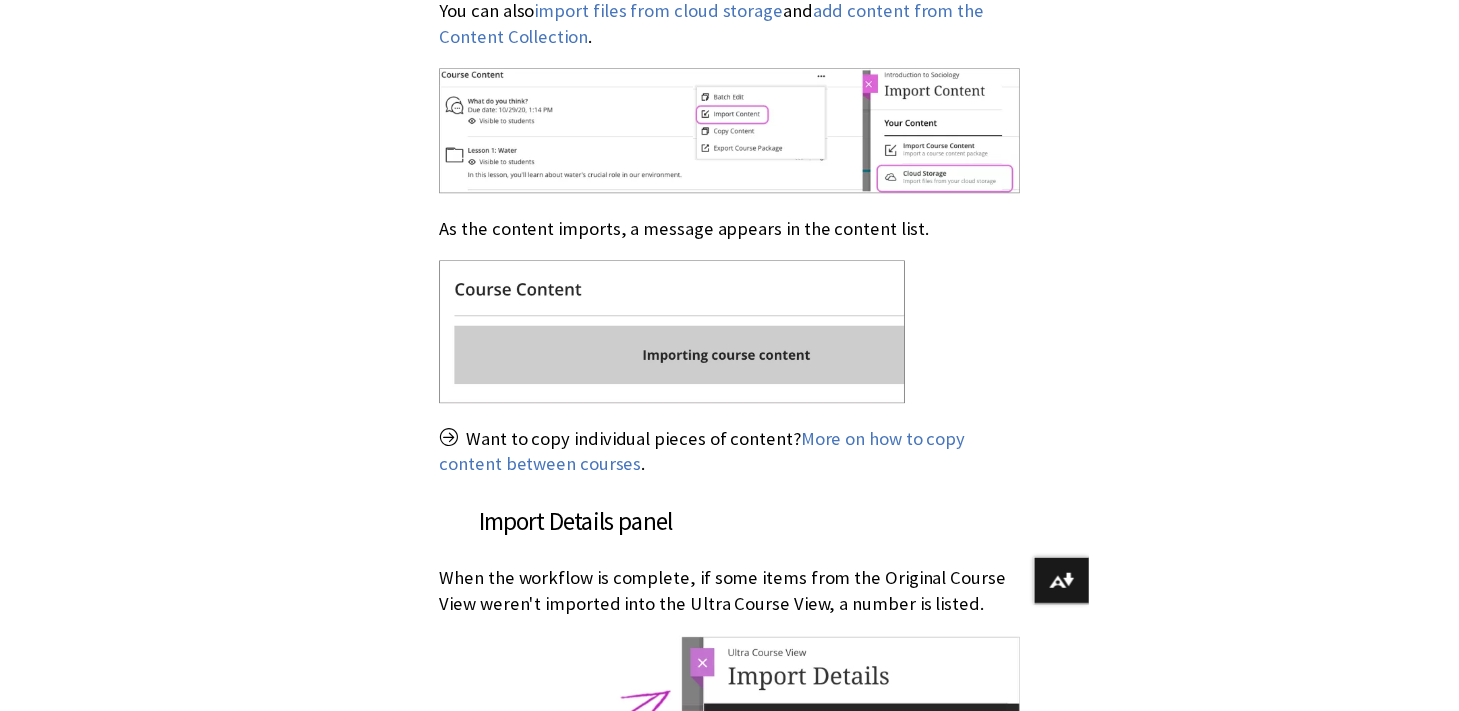scroll, scrollTop: 1380, scrollLeft: 0, axis: vertical 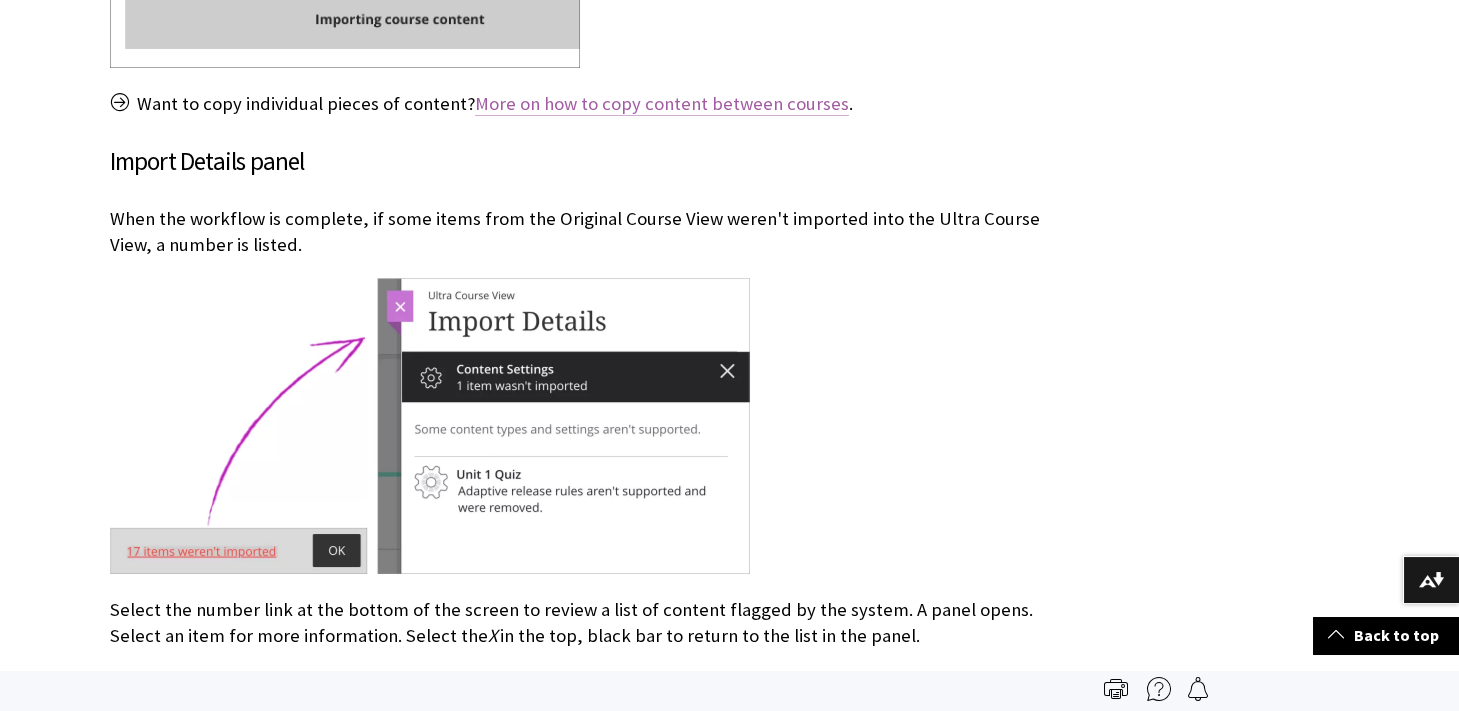 click on "More on how to copy content between courses" at bounding box center [662, 104] 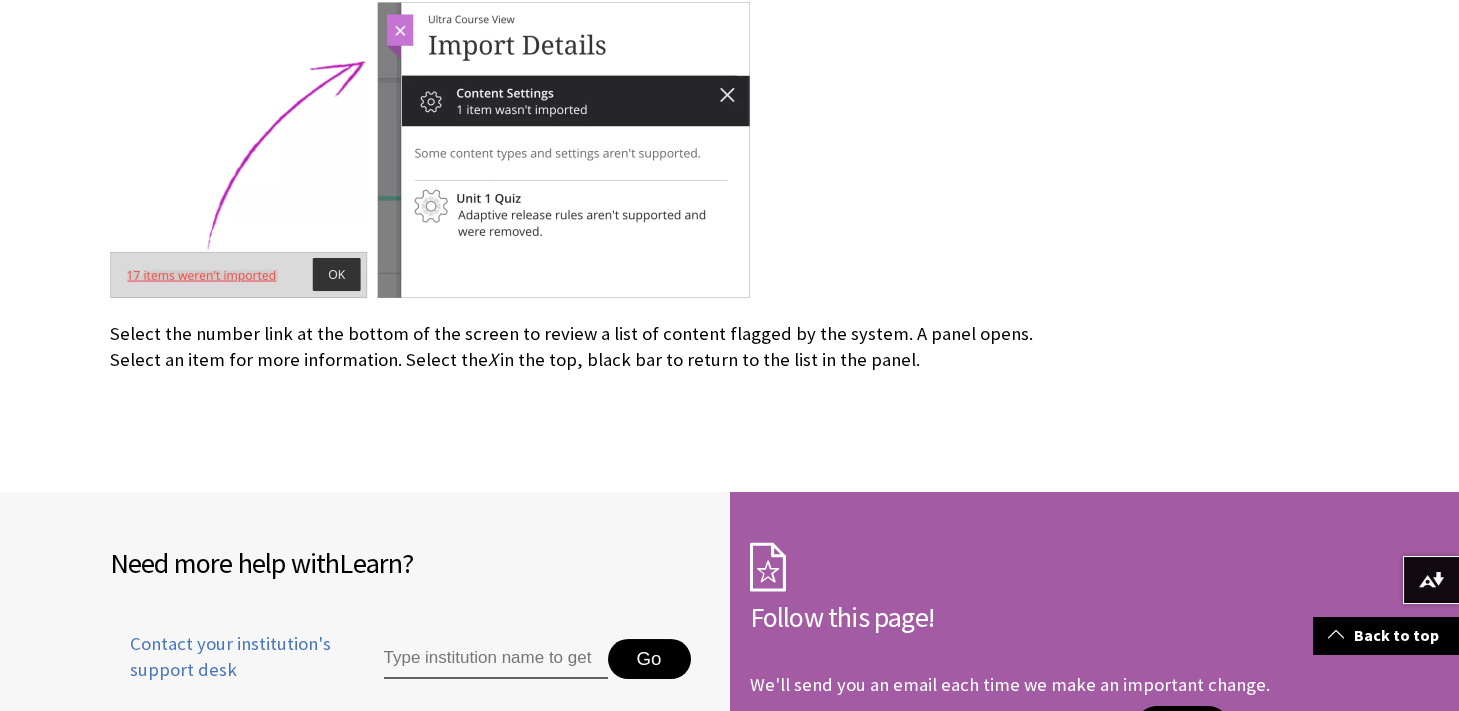 scroll, scrollTop: 2208, scrollLeft: 0, axis: vertical 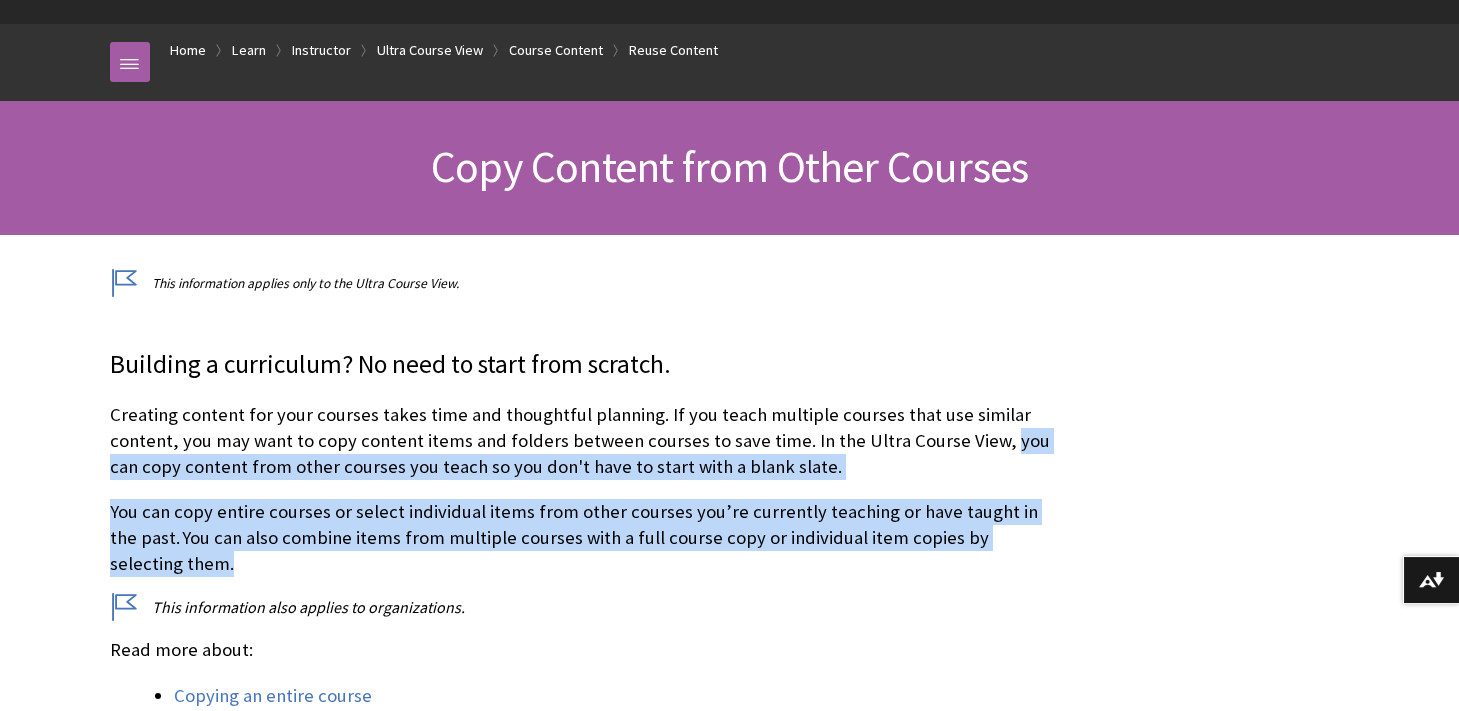 drag, startPoint x: 987, startPoint y: 446, endPoint x: 1019, endPoint y: 580, distance: 137.76791 